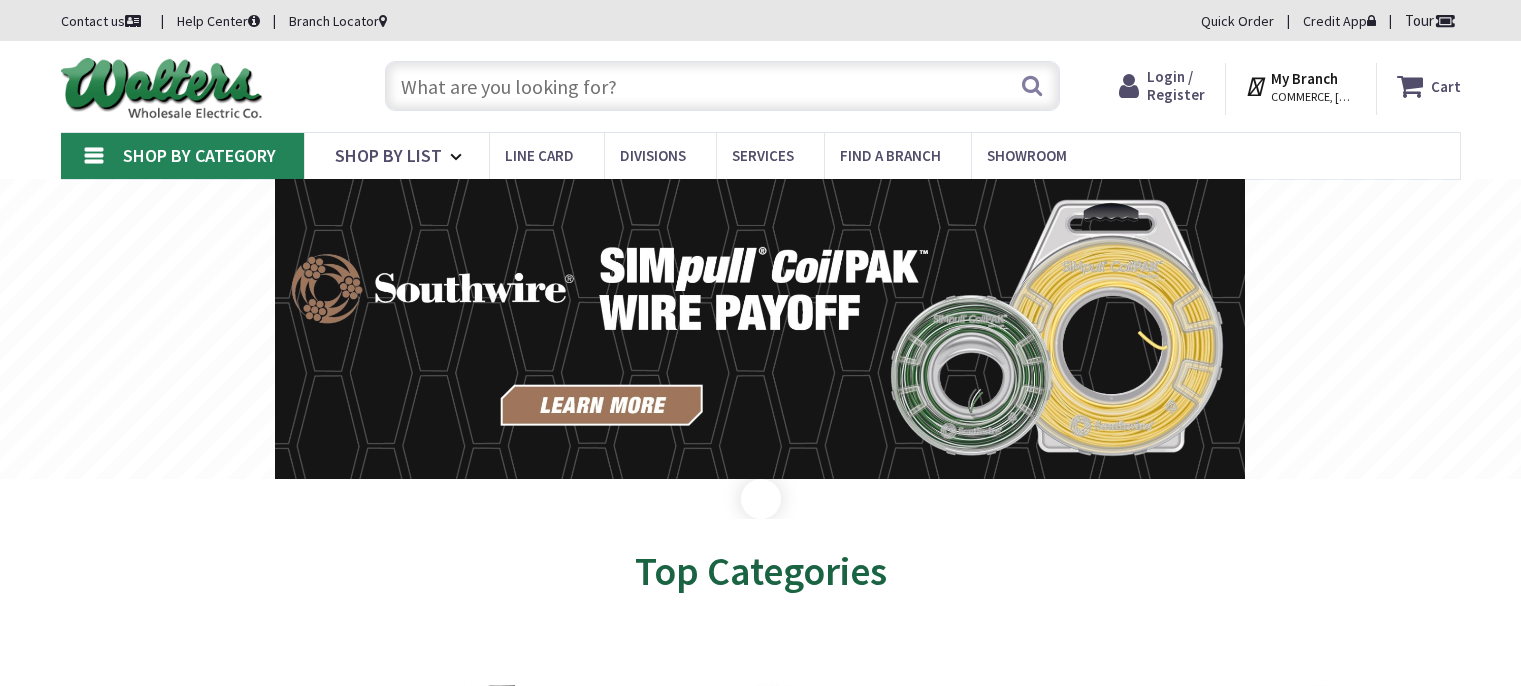 scroll, scrollTop: 0, scrollLeft: 0, axis: both 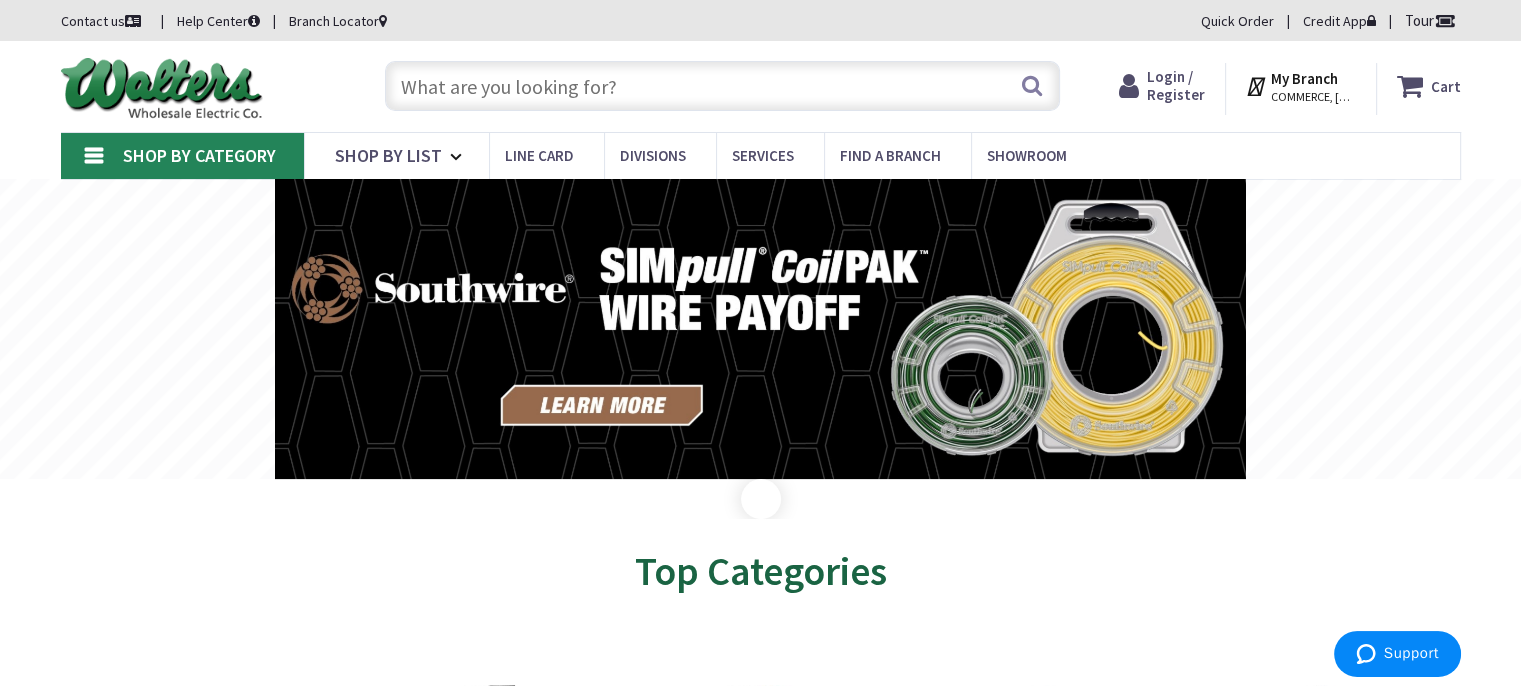 click at bounding box center (722, 86) 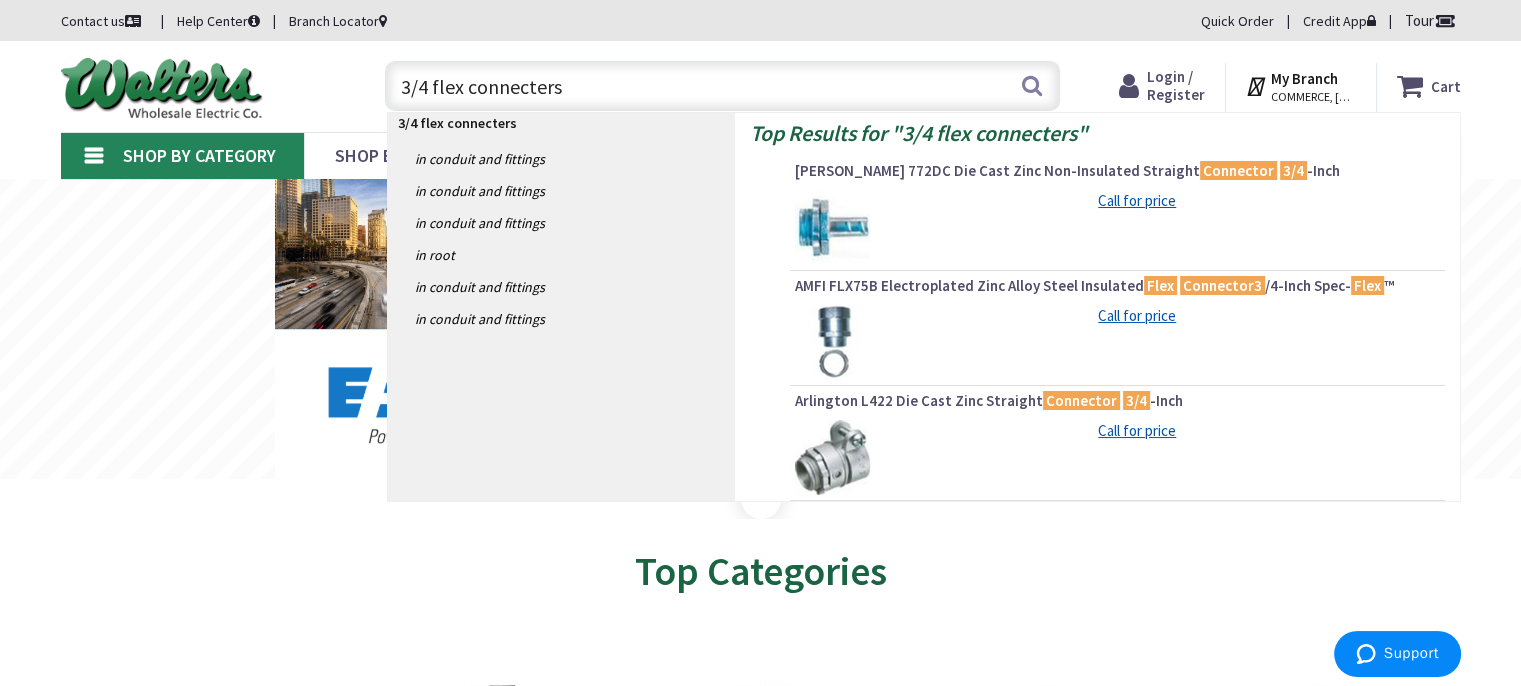drag, startPoint x: 623, startPoint y: 92, endPoint x: 1195, endPoint y: 574, distance: 748.0027 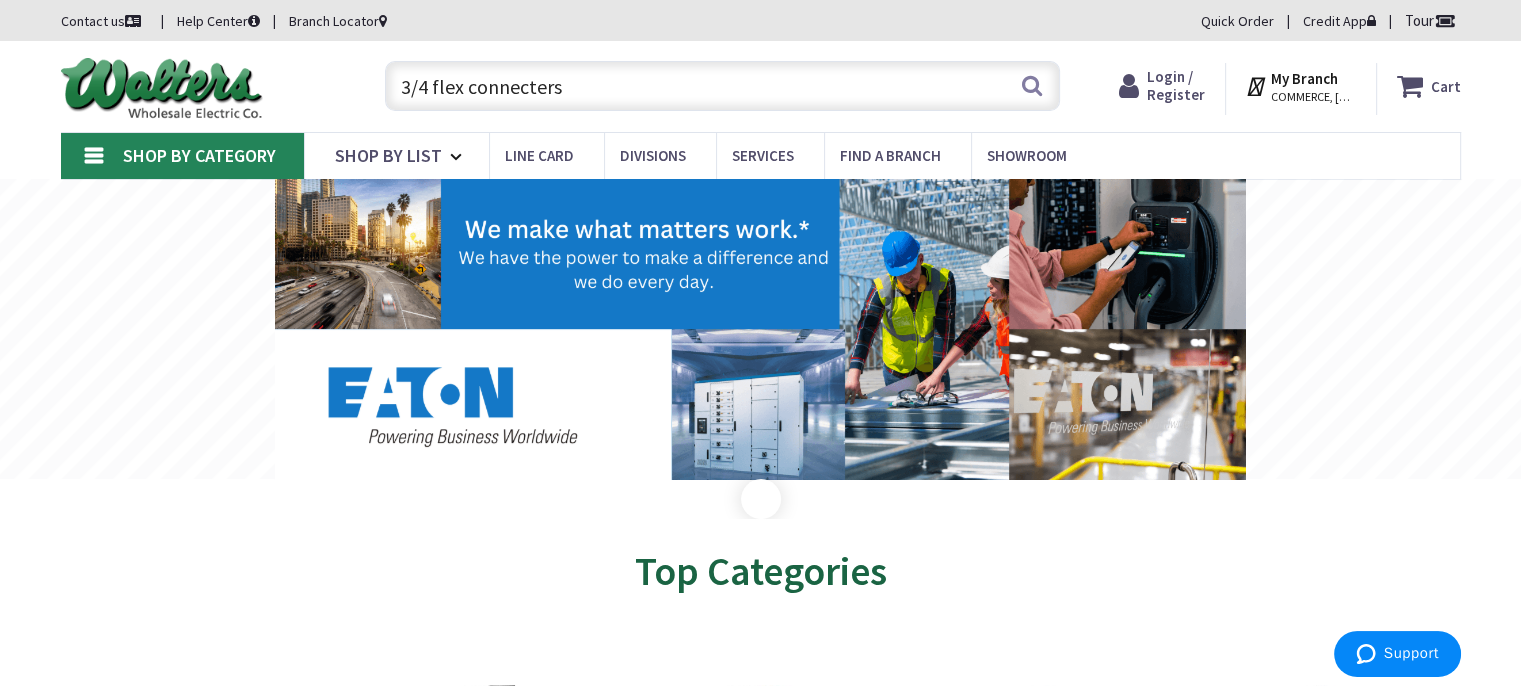 click on "3/4 flex connecters" at bounding box center (722, 86) 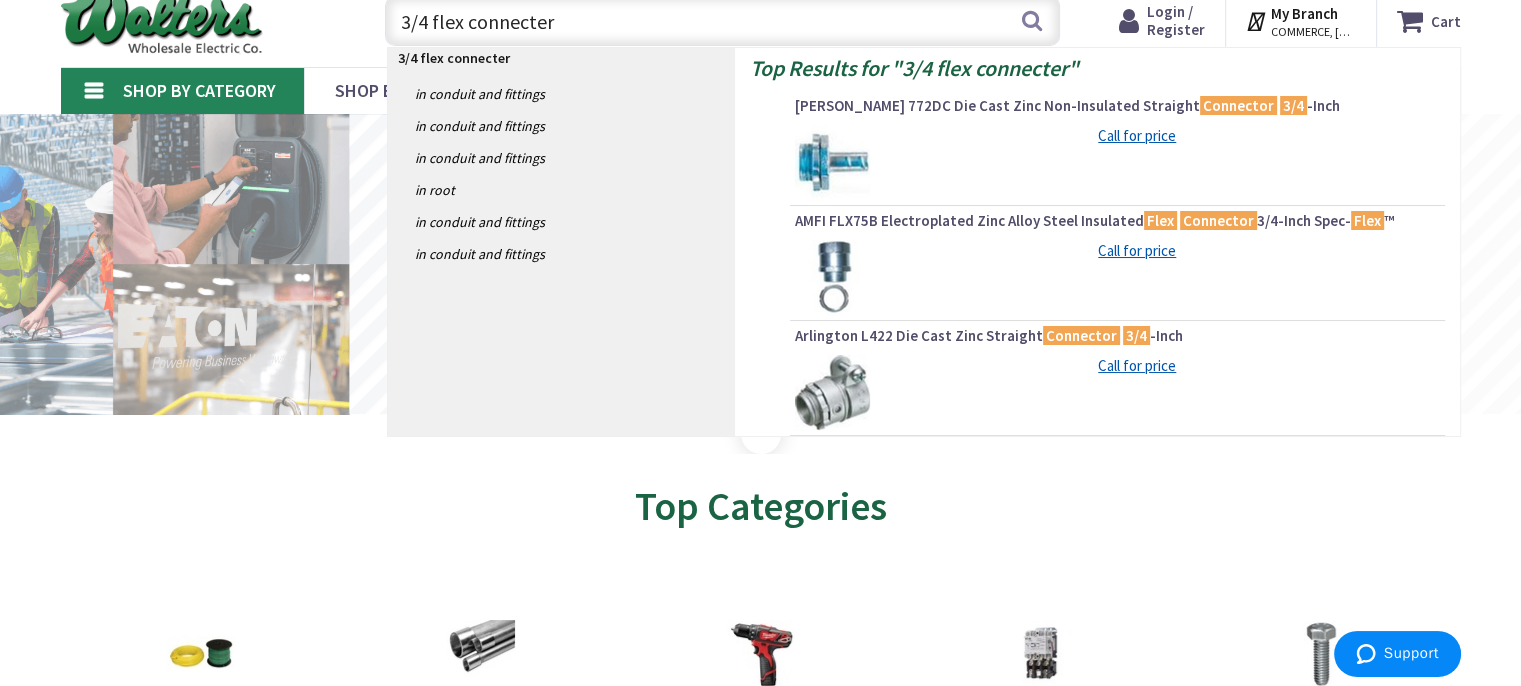 scroll, scrollTop: 100, scrollLeft: 0, axis: vertical 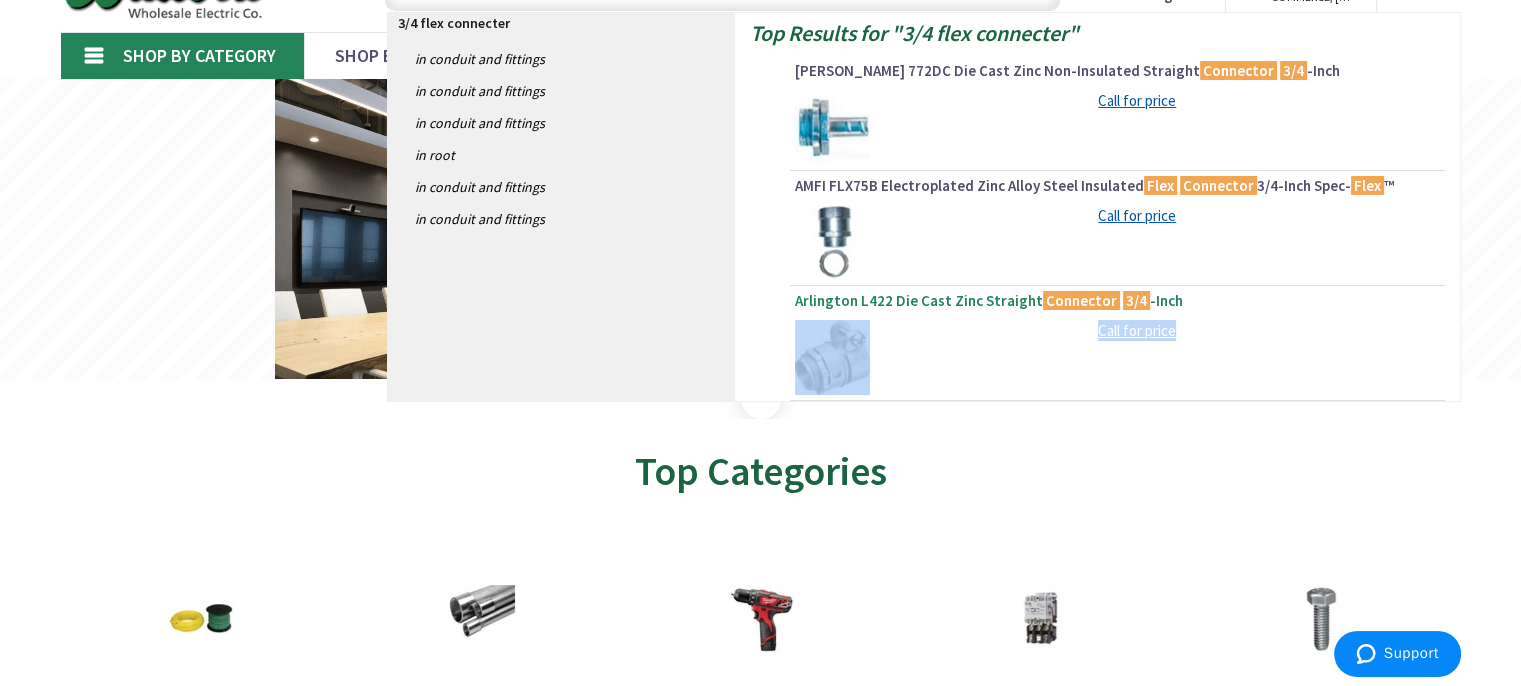 drag, startPoint x: 1130, startPoint y: 344, endPoint x: 1054, endPoint y: 313, distance: 82.07923 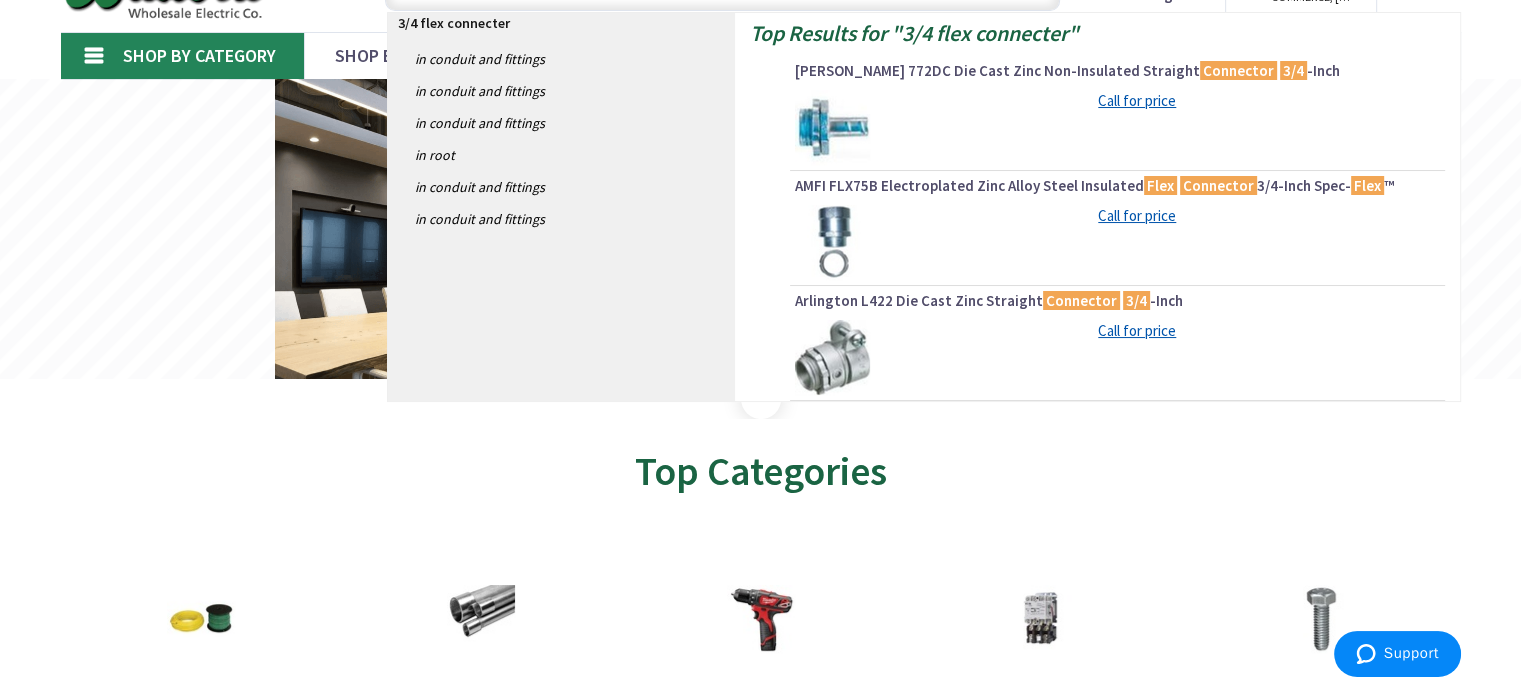 click on "Top Categories" at bounding box center (761, 471) 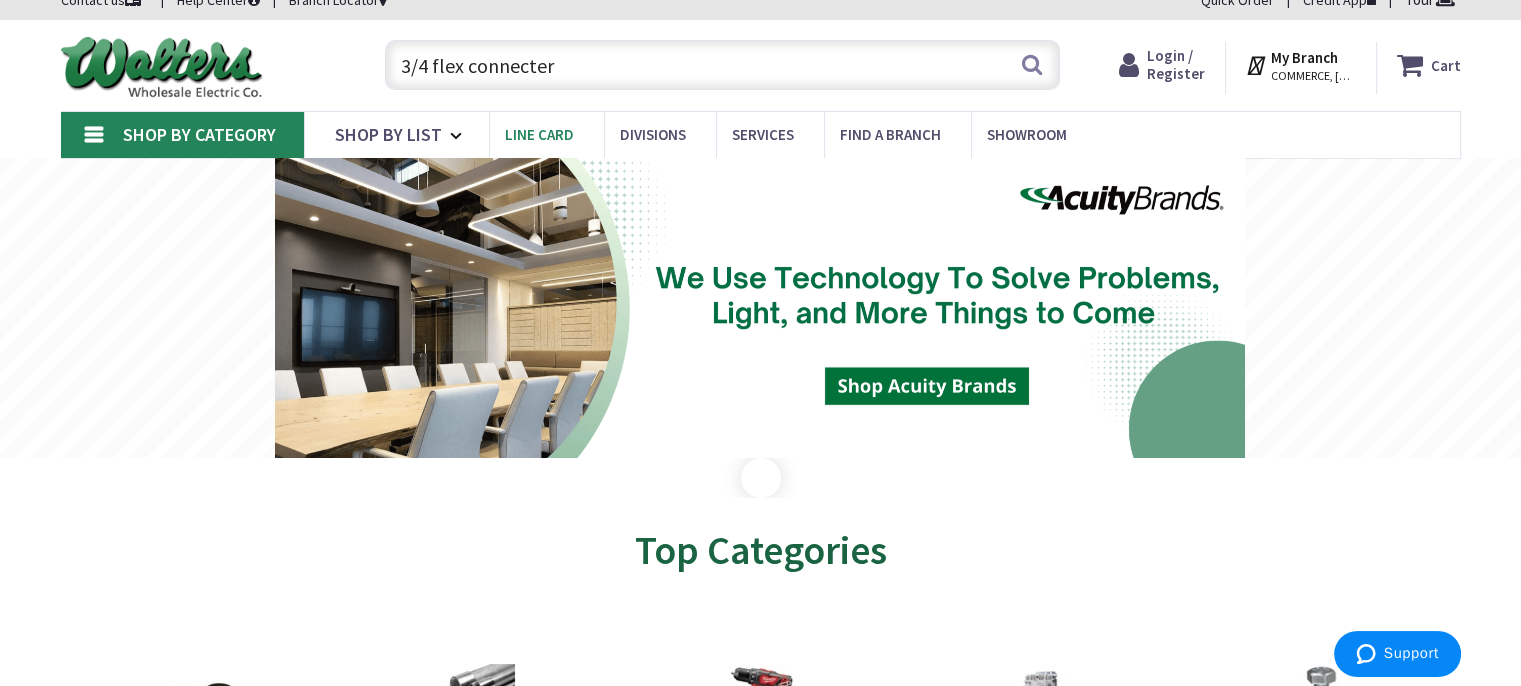 scroll, scrollTop: 0, scrollLeft: 0, axis: both 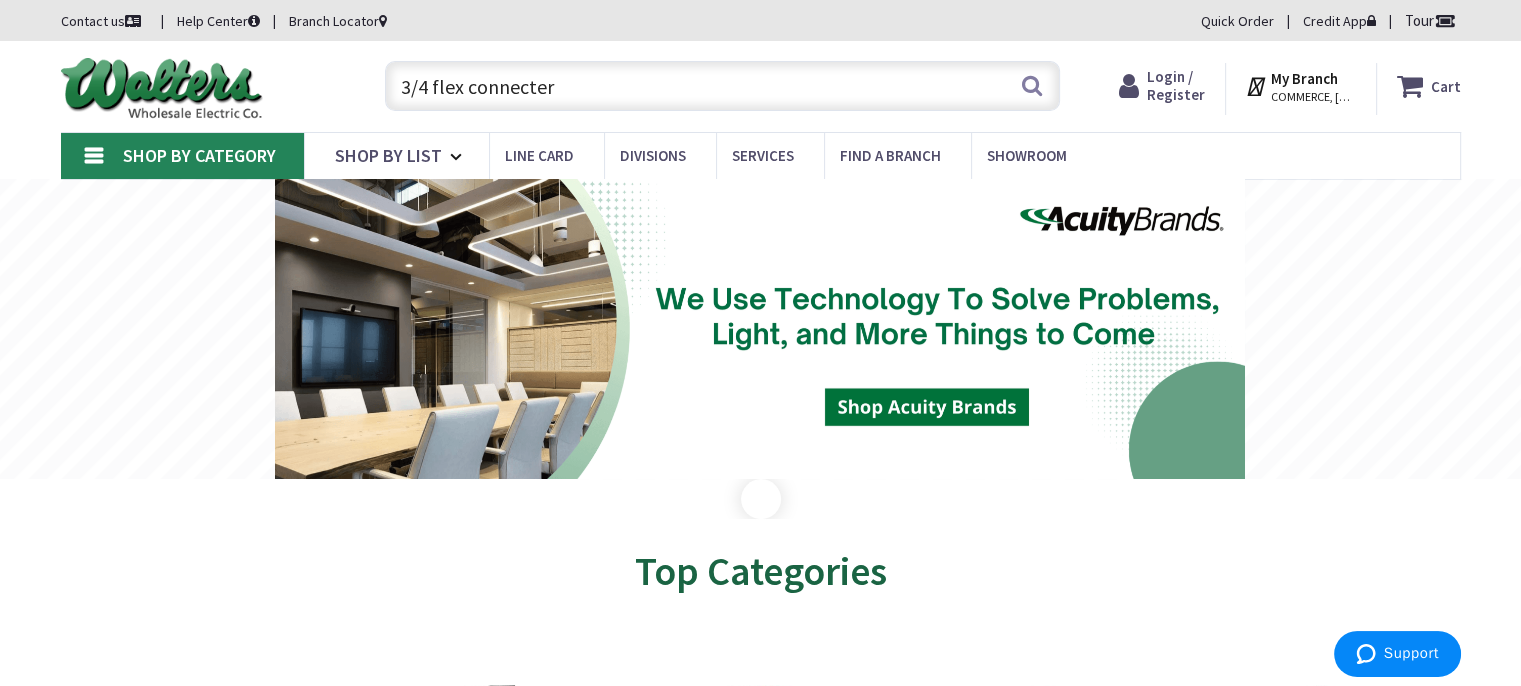 click on "3/4 flex connecter" at bounding box center [722, 86] 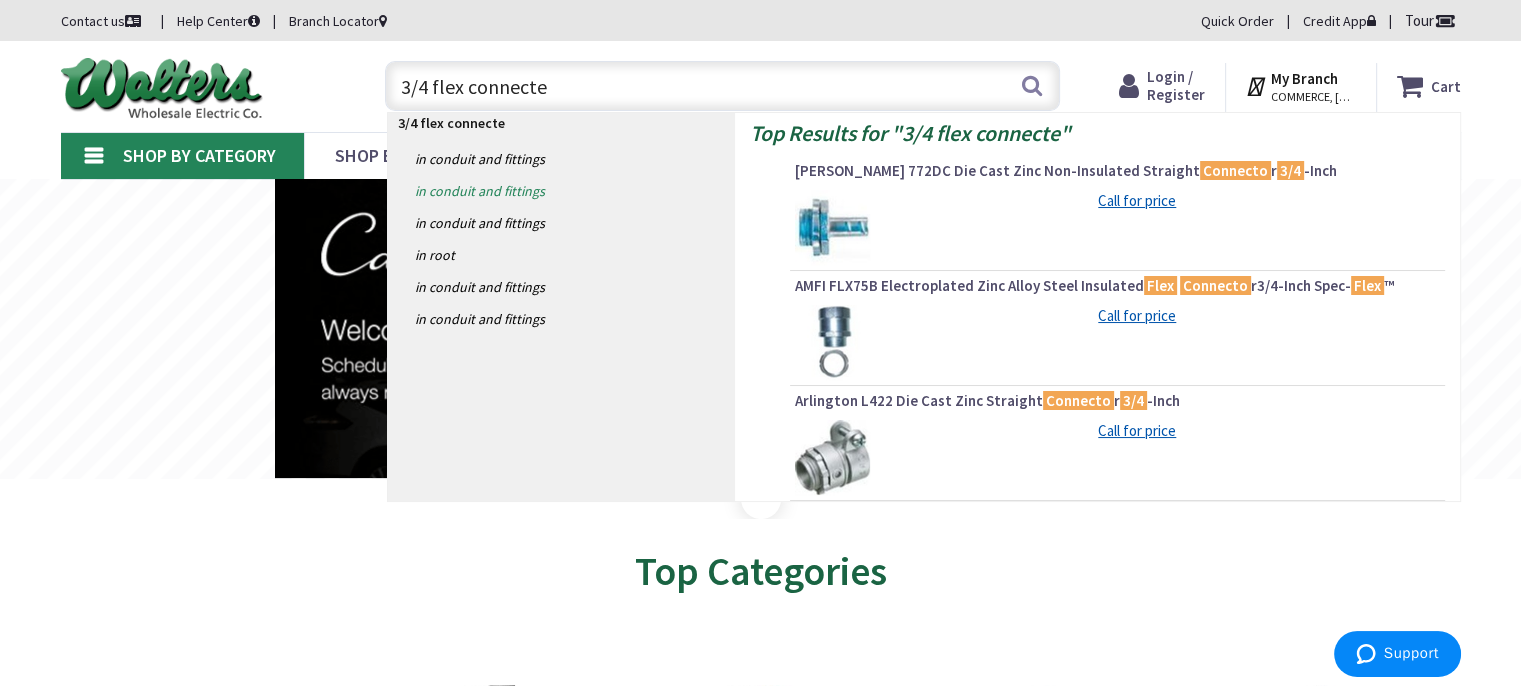 type on "3/4 flex connecte" 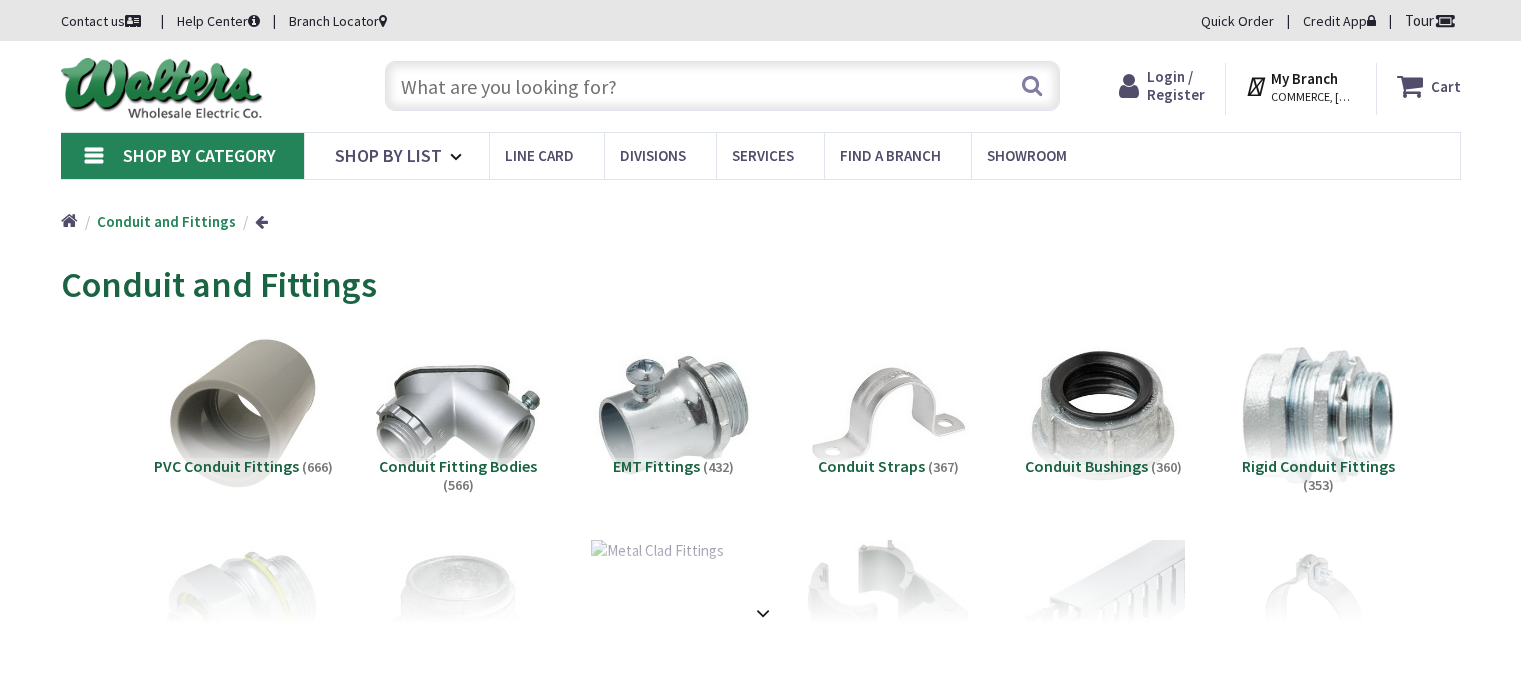 scroll, scrollTop: 0, scrollLeft: 0, axis: both 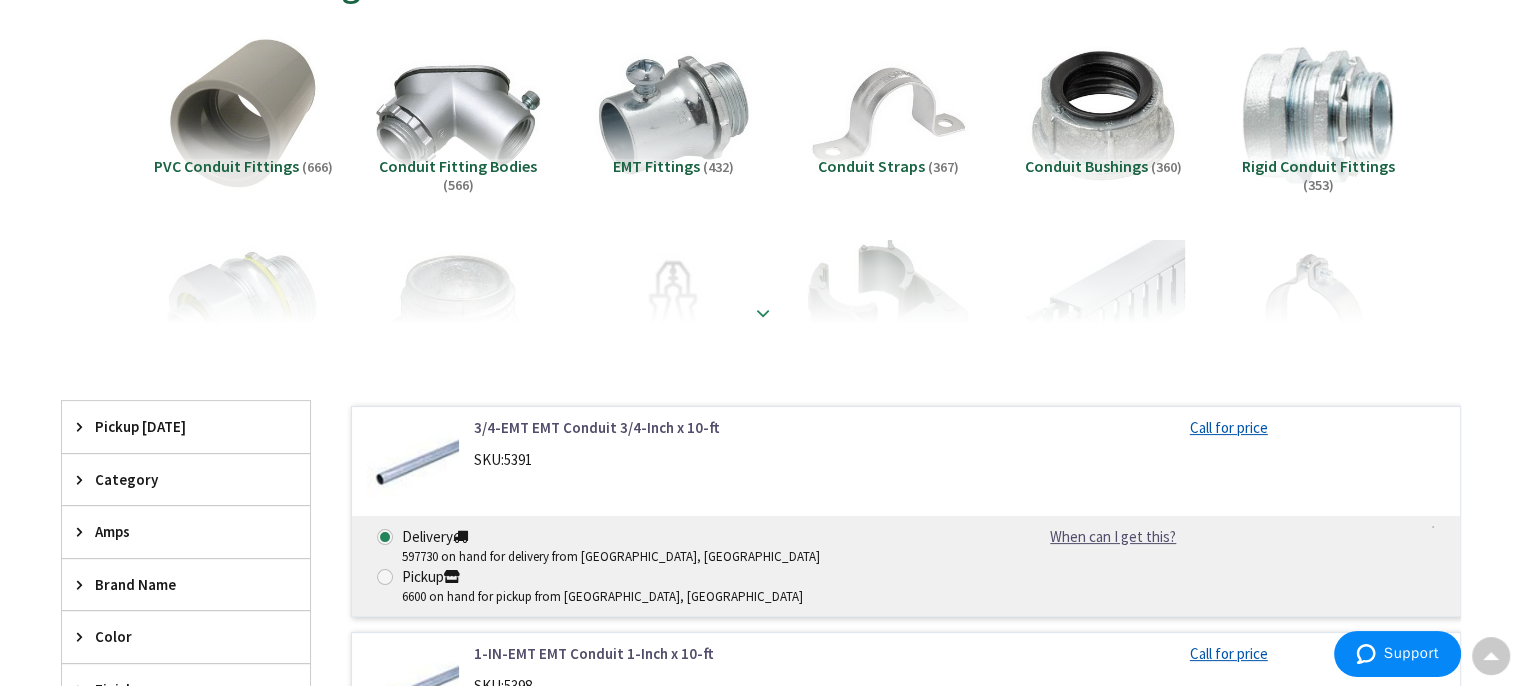 click at bounding box center (763, 313) 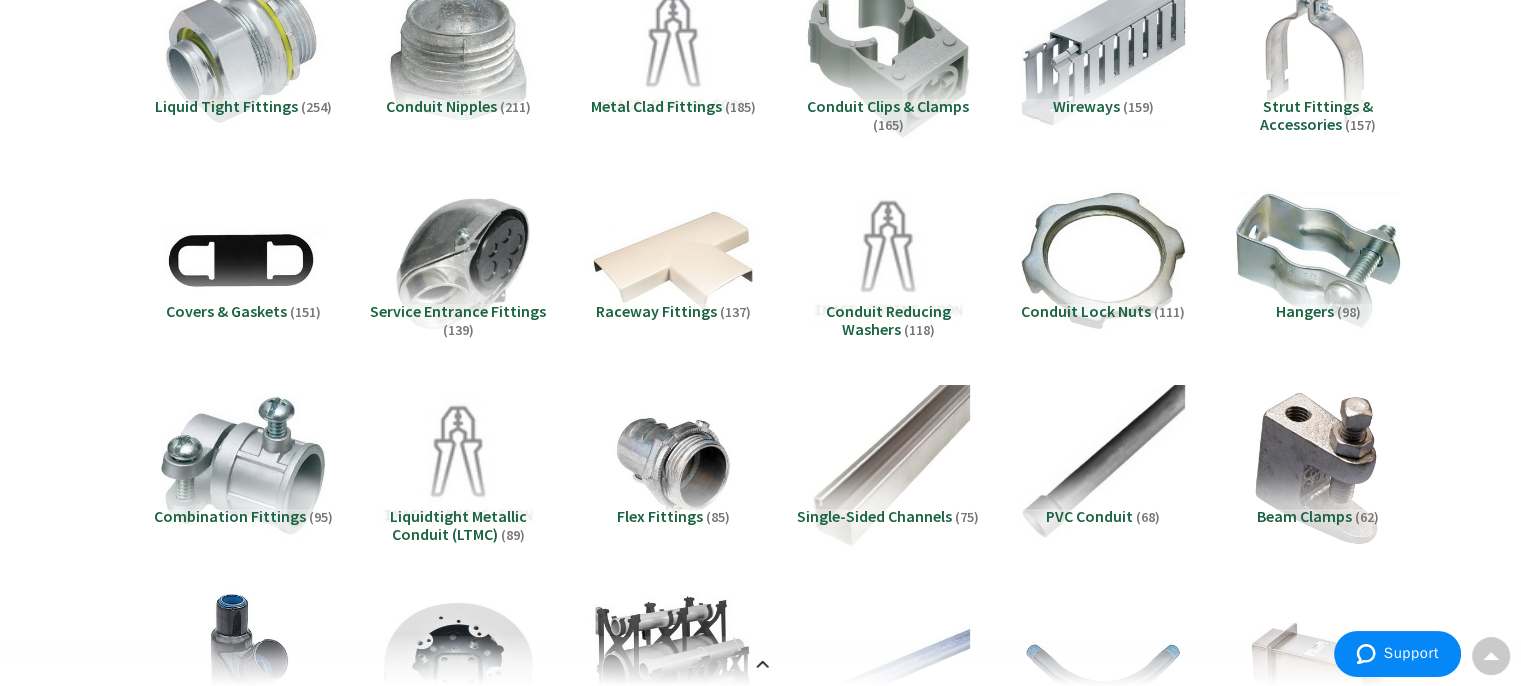 scroll, scrollTop: 600, scrollLeft: 0, axis: vertical 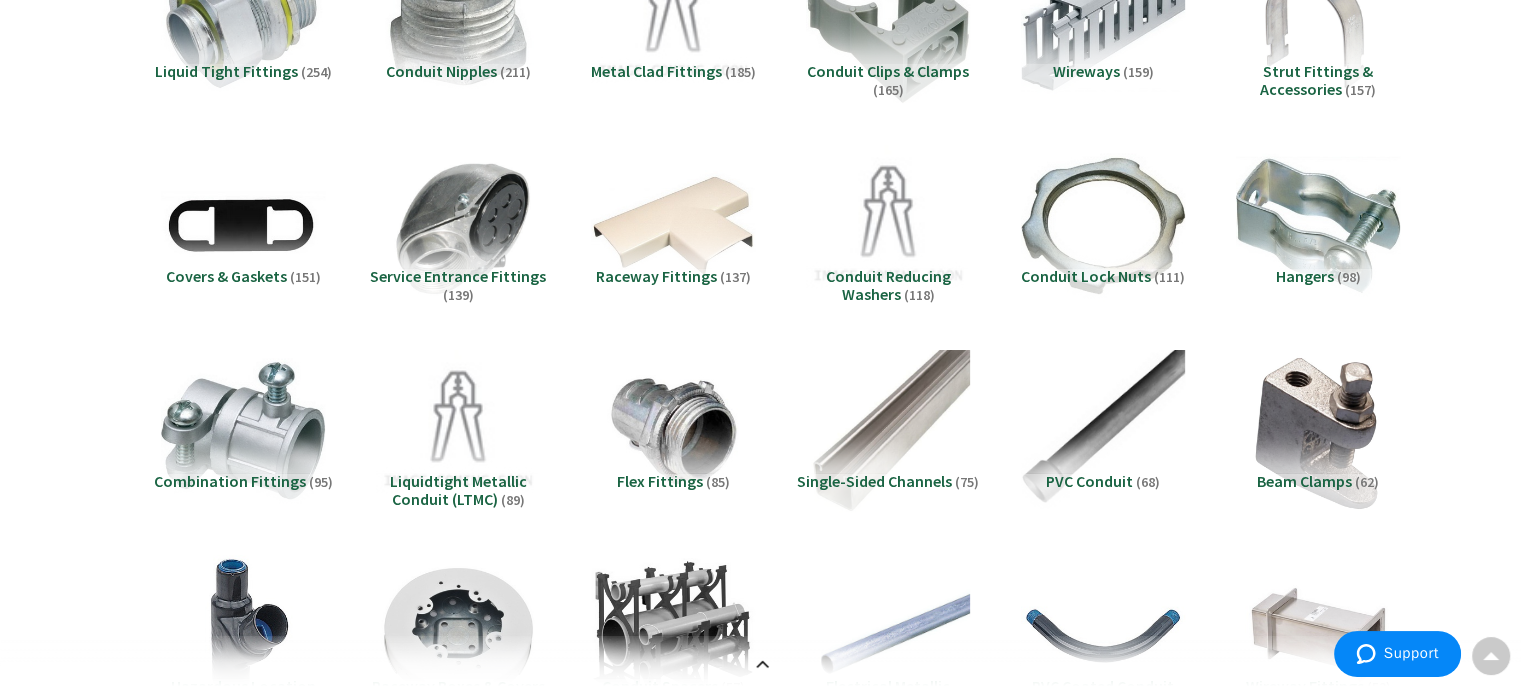 click at bounding box center (672, 430) 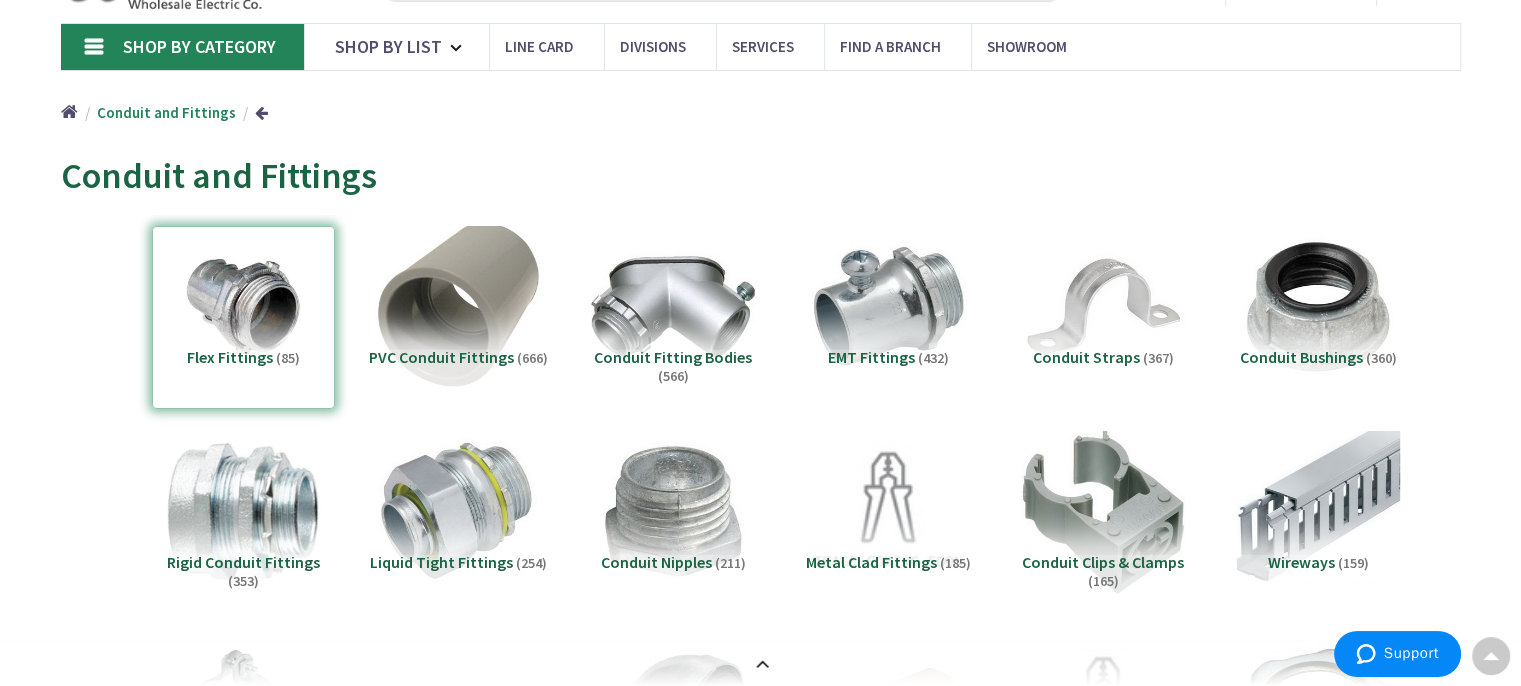 scroll, scrollTop: 59, scrollLeft: 0, axis: vertical 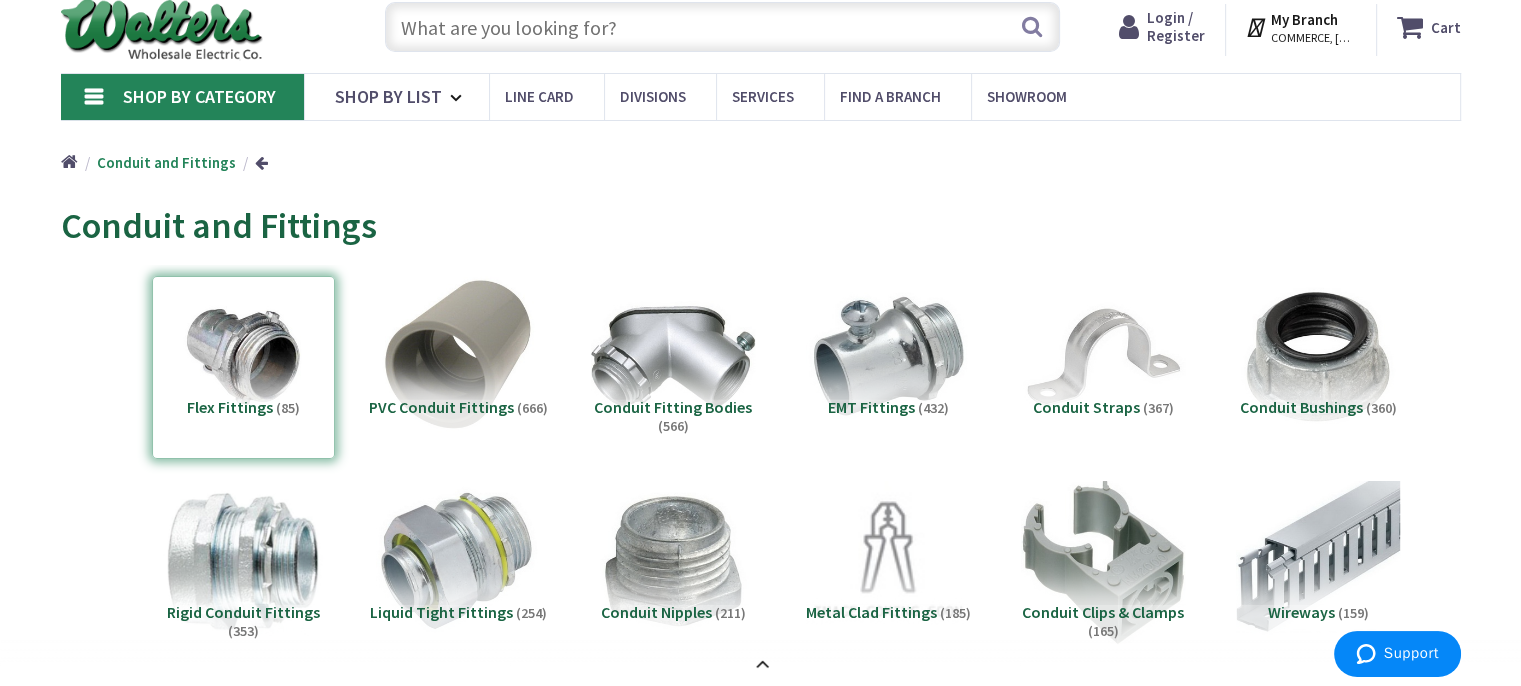 click on "Flex Fittings
(85)" at bounding box center [243, 367] 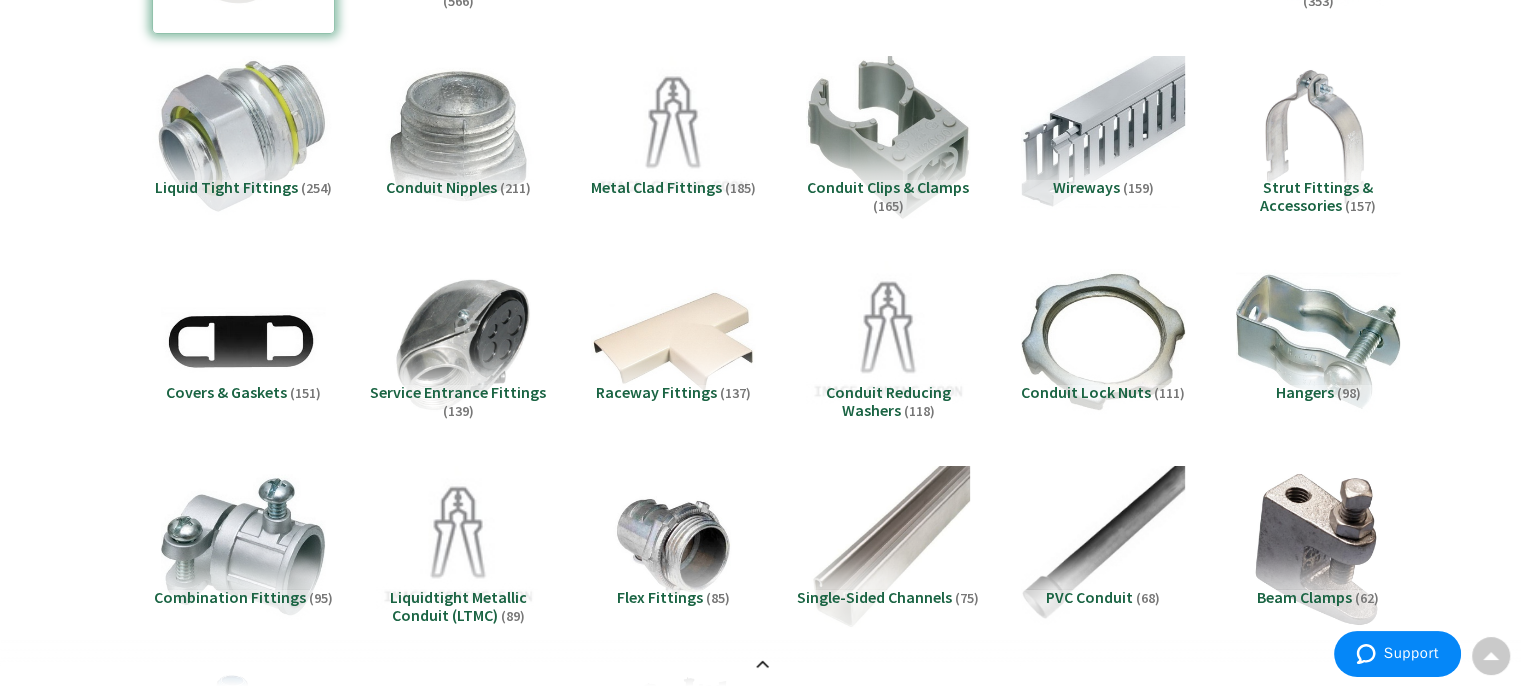 scroll, scrollTop: 519, scrollLeft: 0, axis: vertical 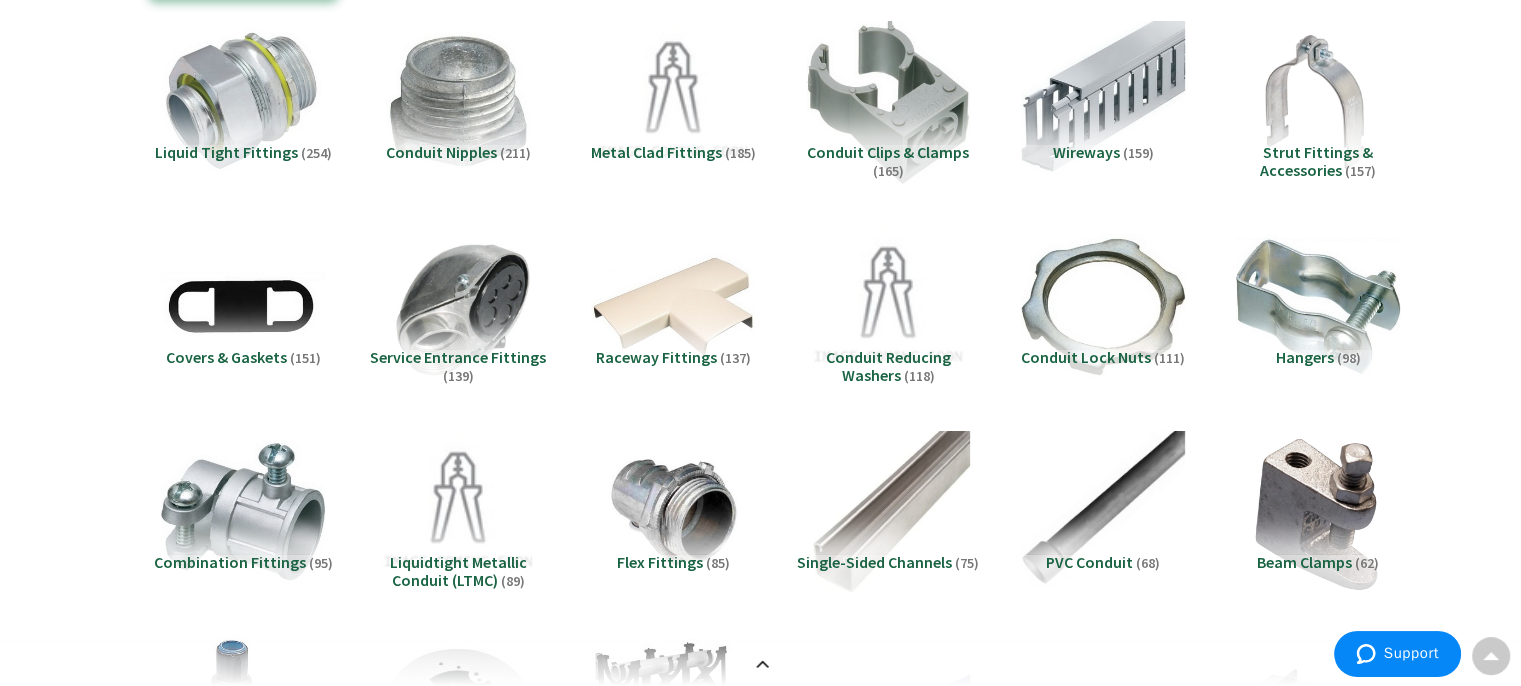 click at bounding box center (672, 511) 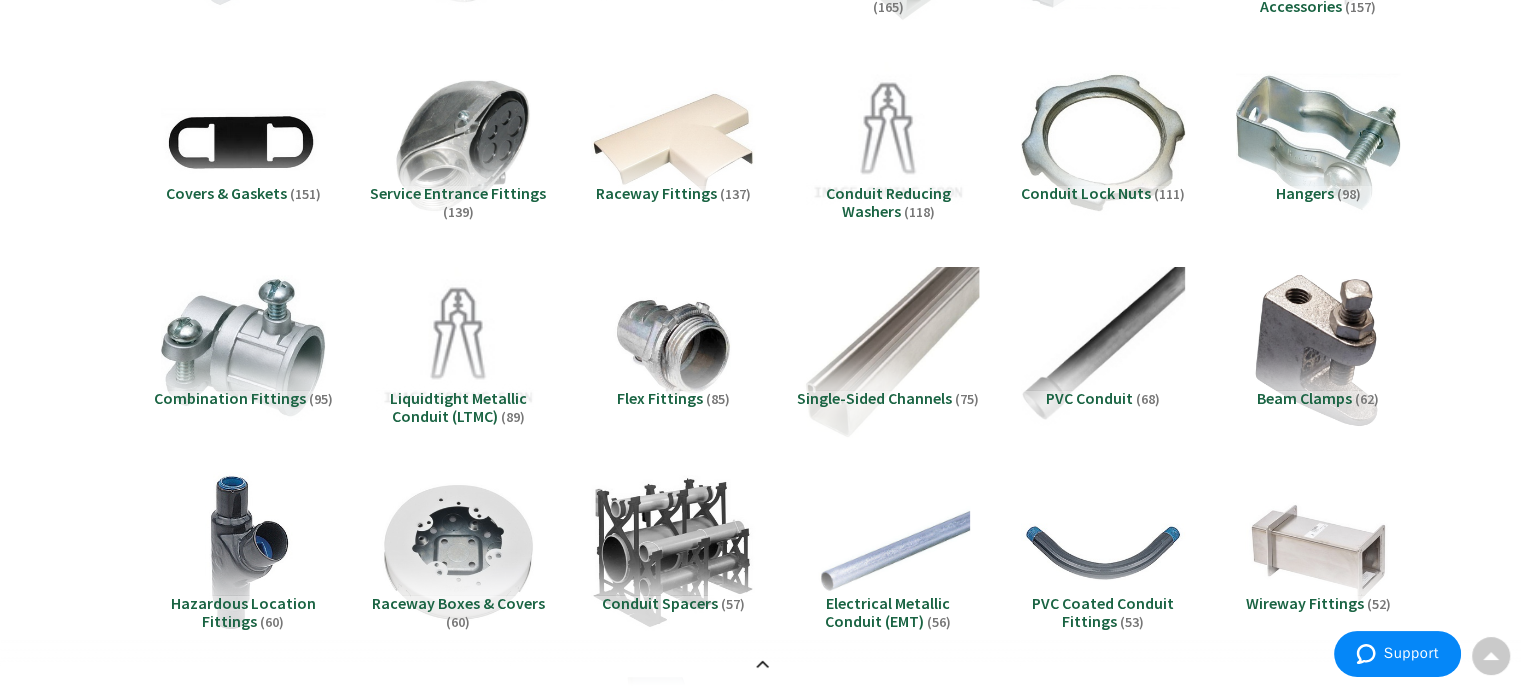 scroll, scrollTop: 704, scrollLeft: 0, axis: vertical 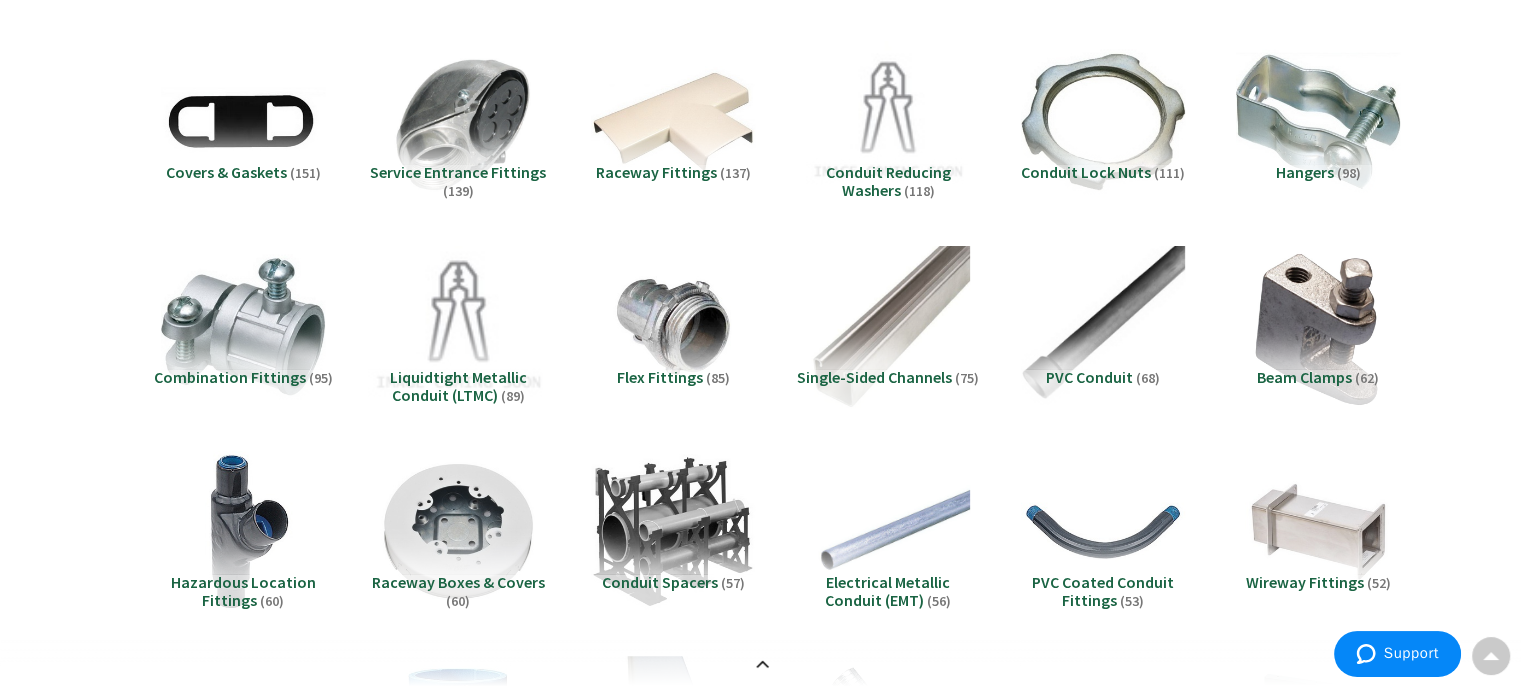 click at bounding box center (673, 327) 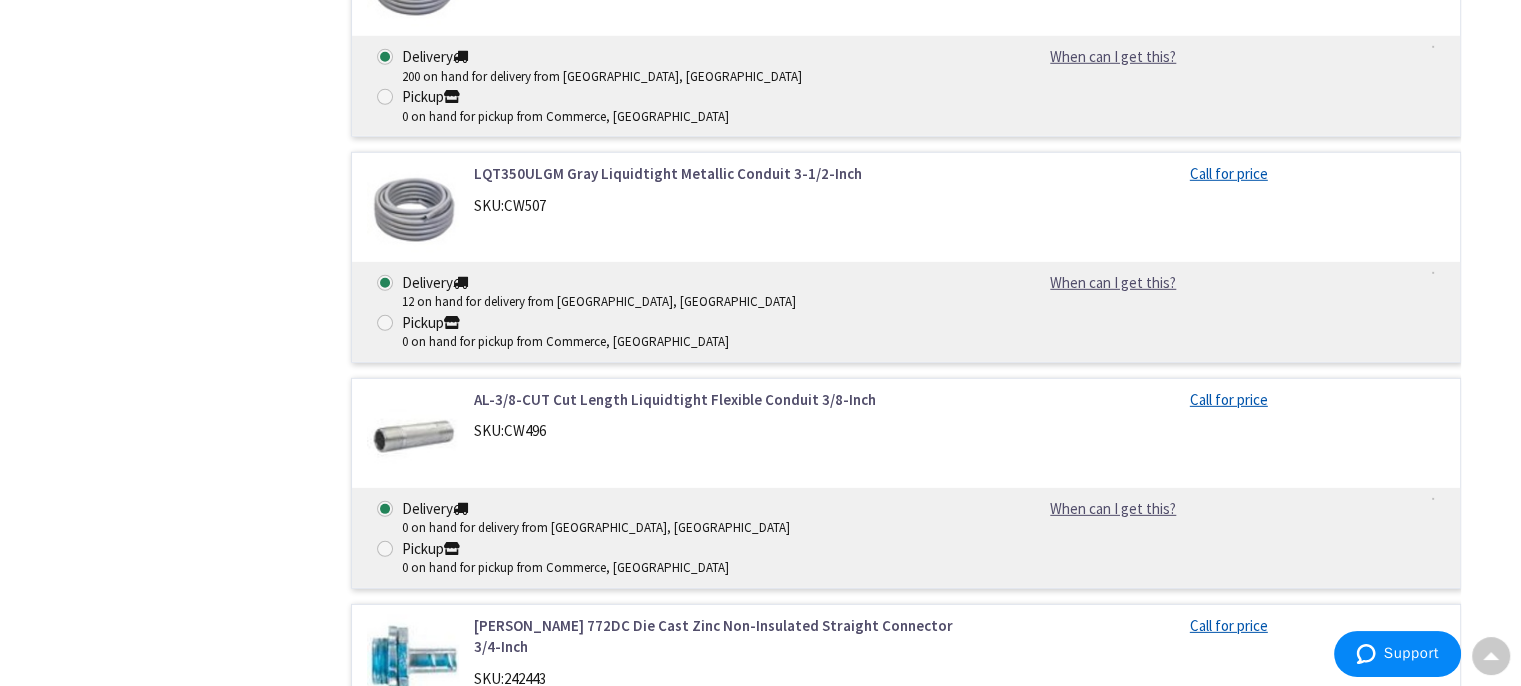 scroll, scrollTop: 5919, scrollLeft: 0, axis: vertical 